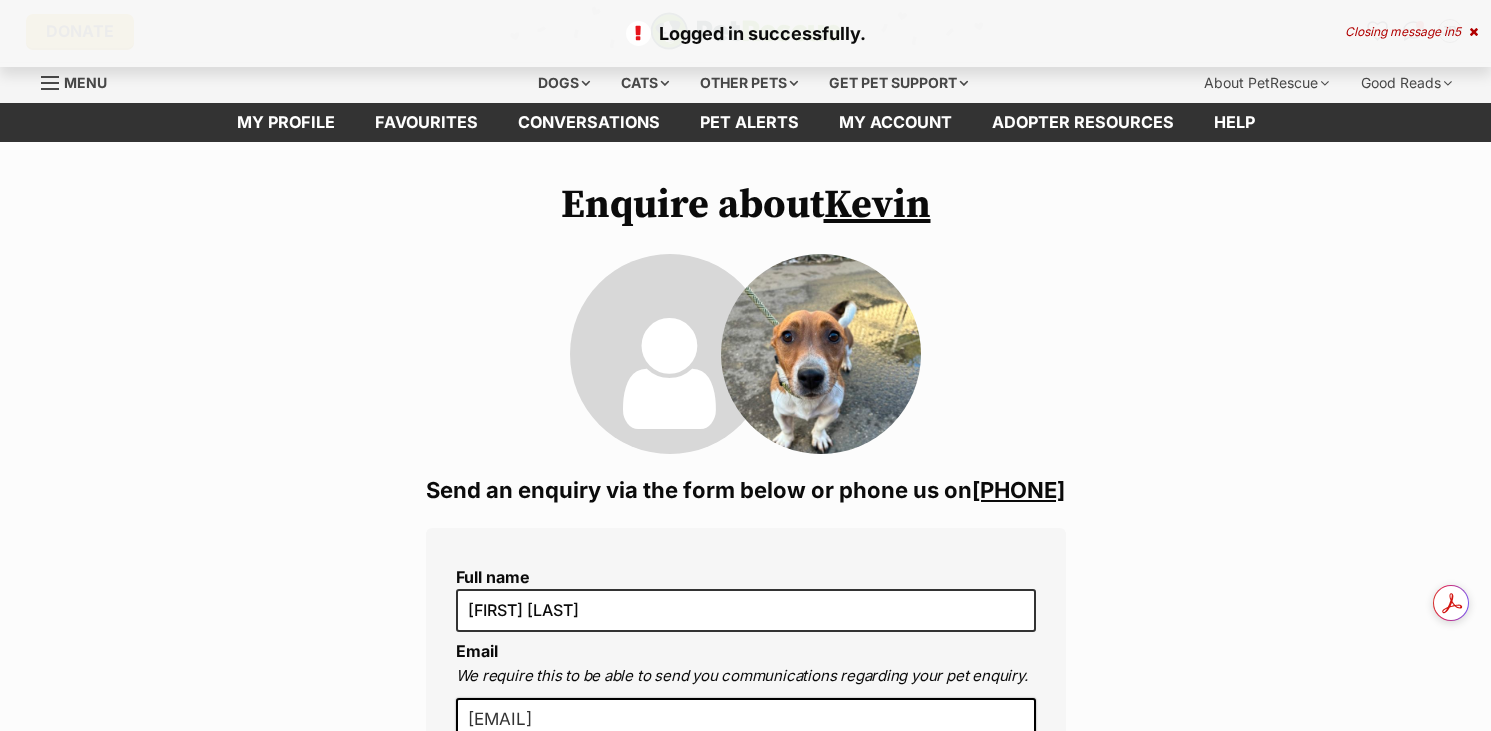 scroll, scrollTop: 0, scrollLeft: 0, axis: both 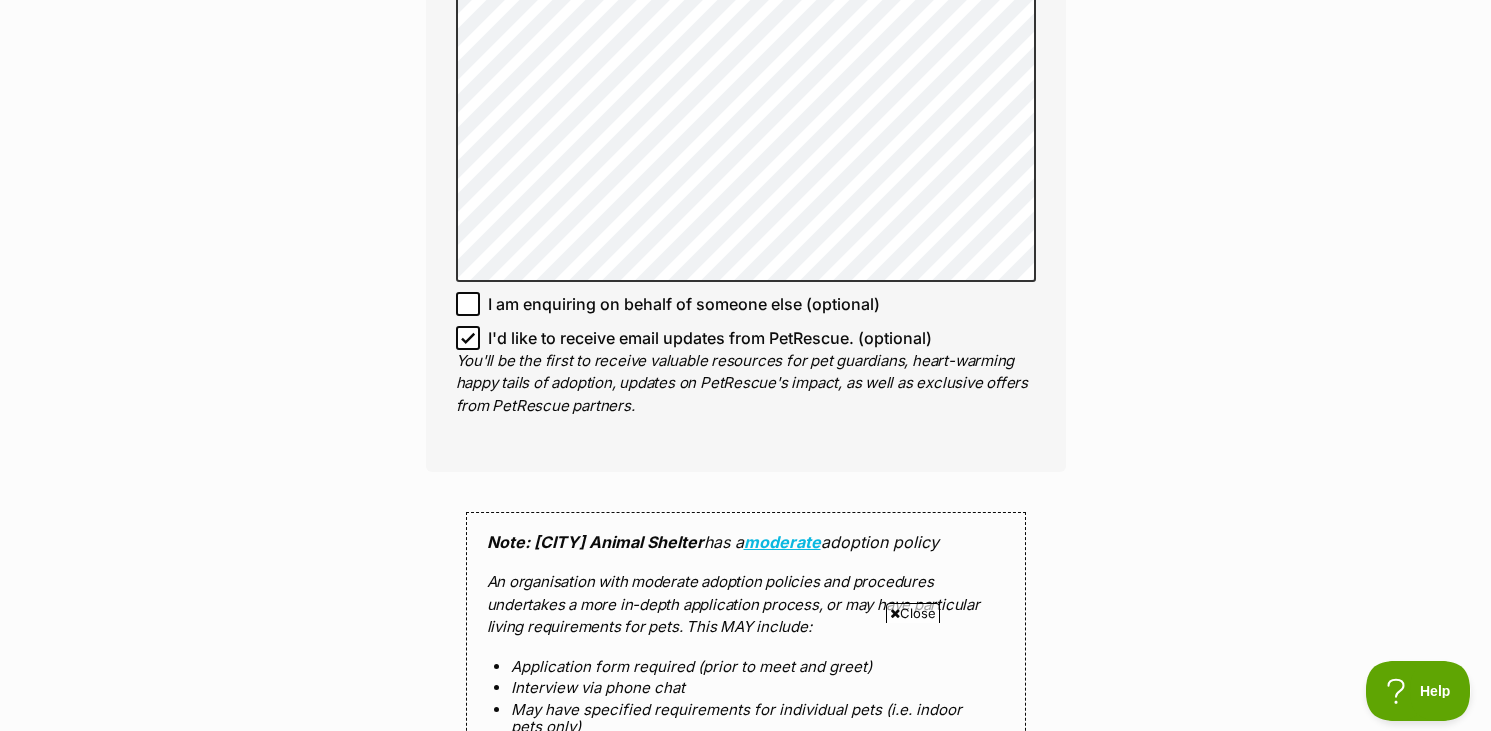 click 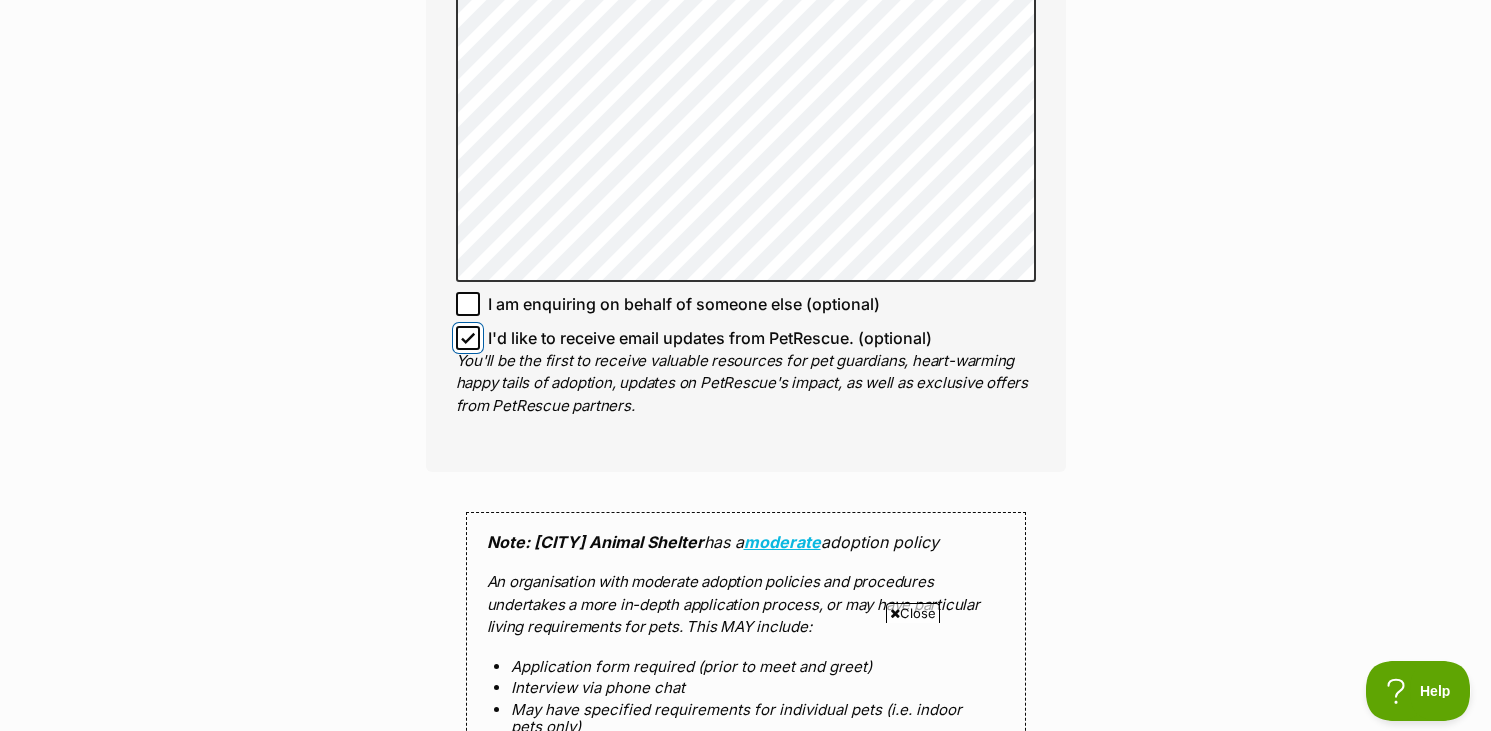 checkbox on "false" 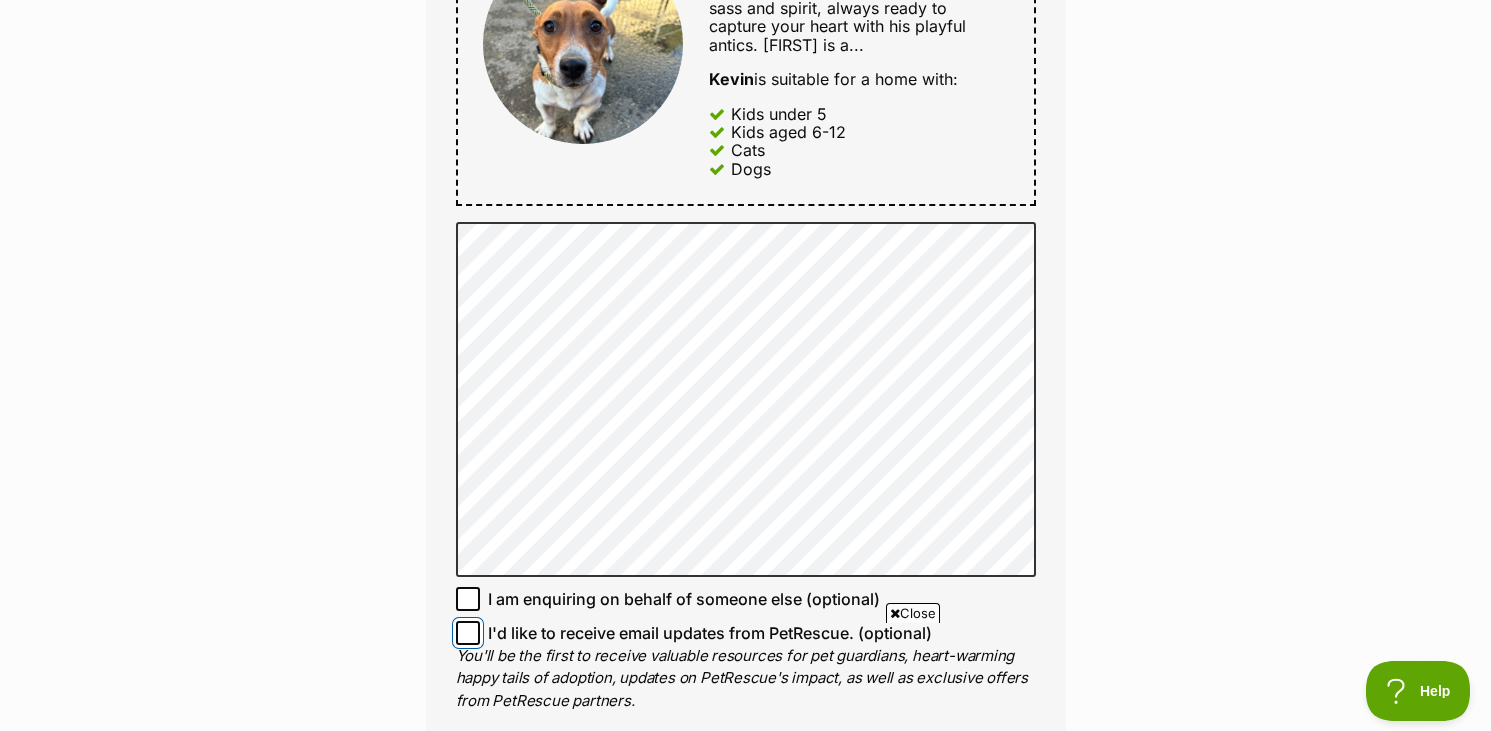 scroll, scrollTop: 1176, scrollLeft: 0, axis: vertical 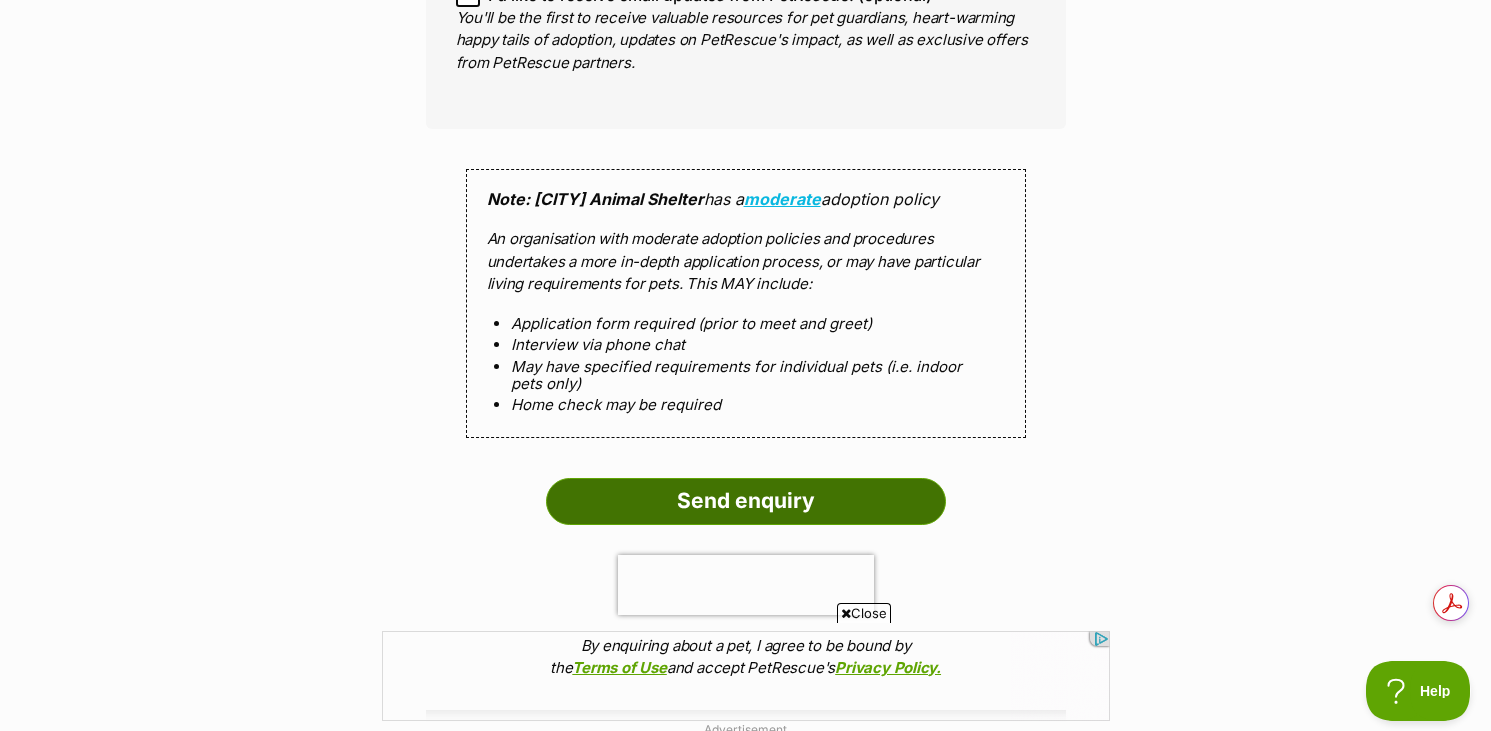 click on "Send enquiry" at bounding box center (746, 501) 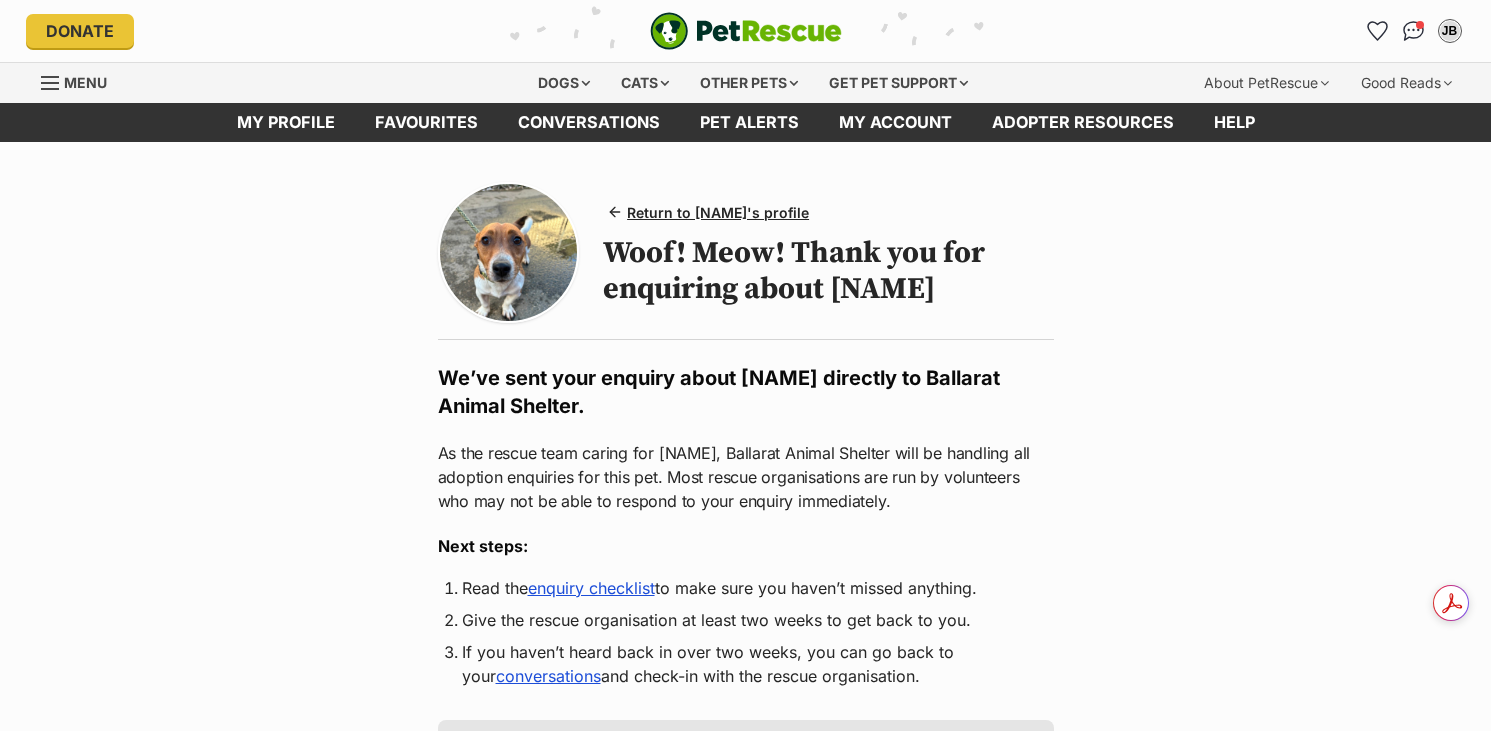 scroll, scrollTop: 0, scrollLeft: 0, axis: both 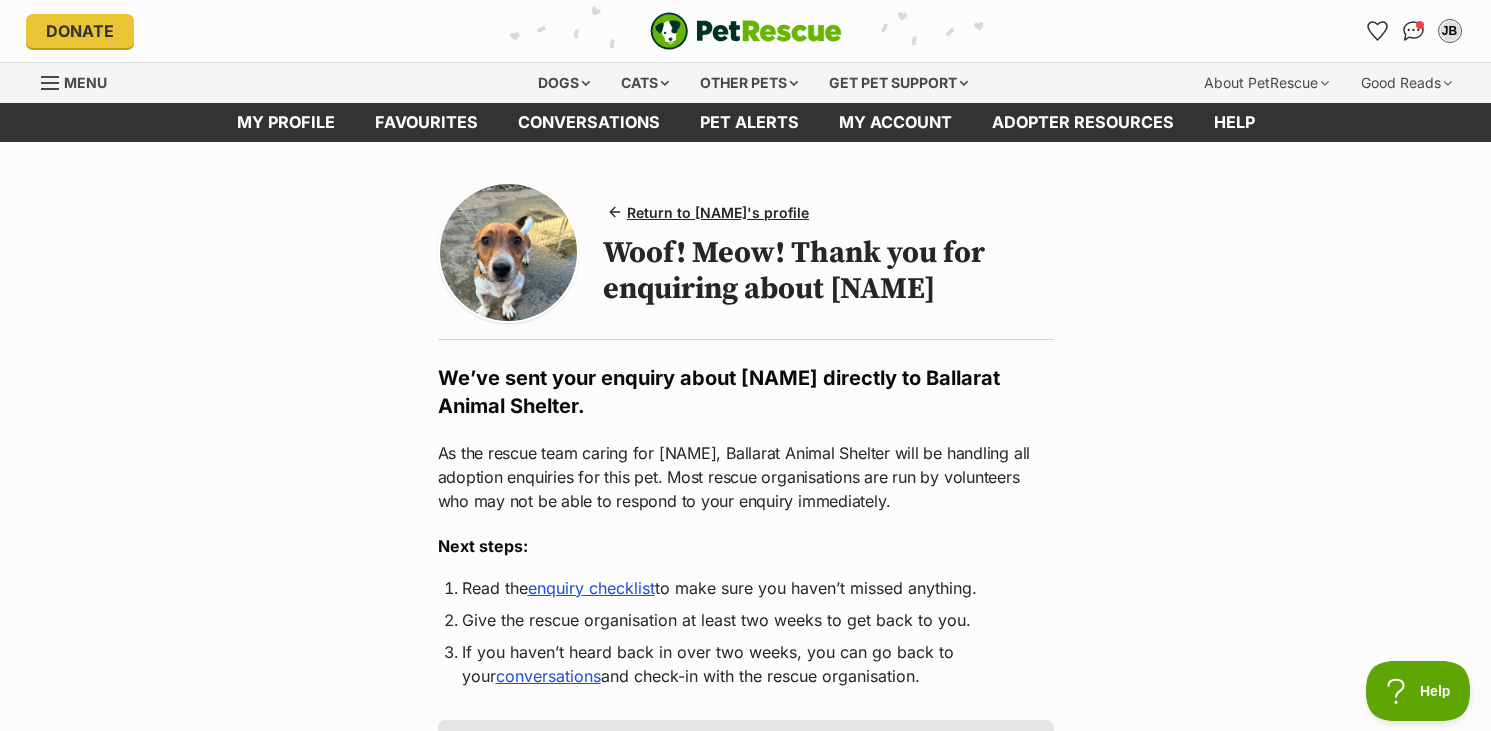 click at bounding box center (509, 253) 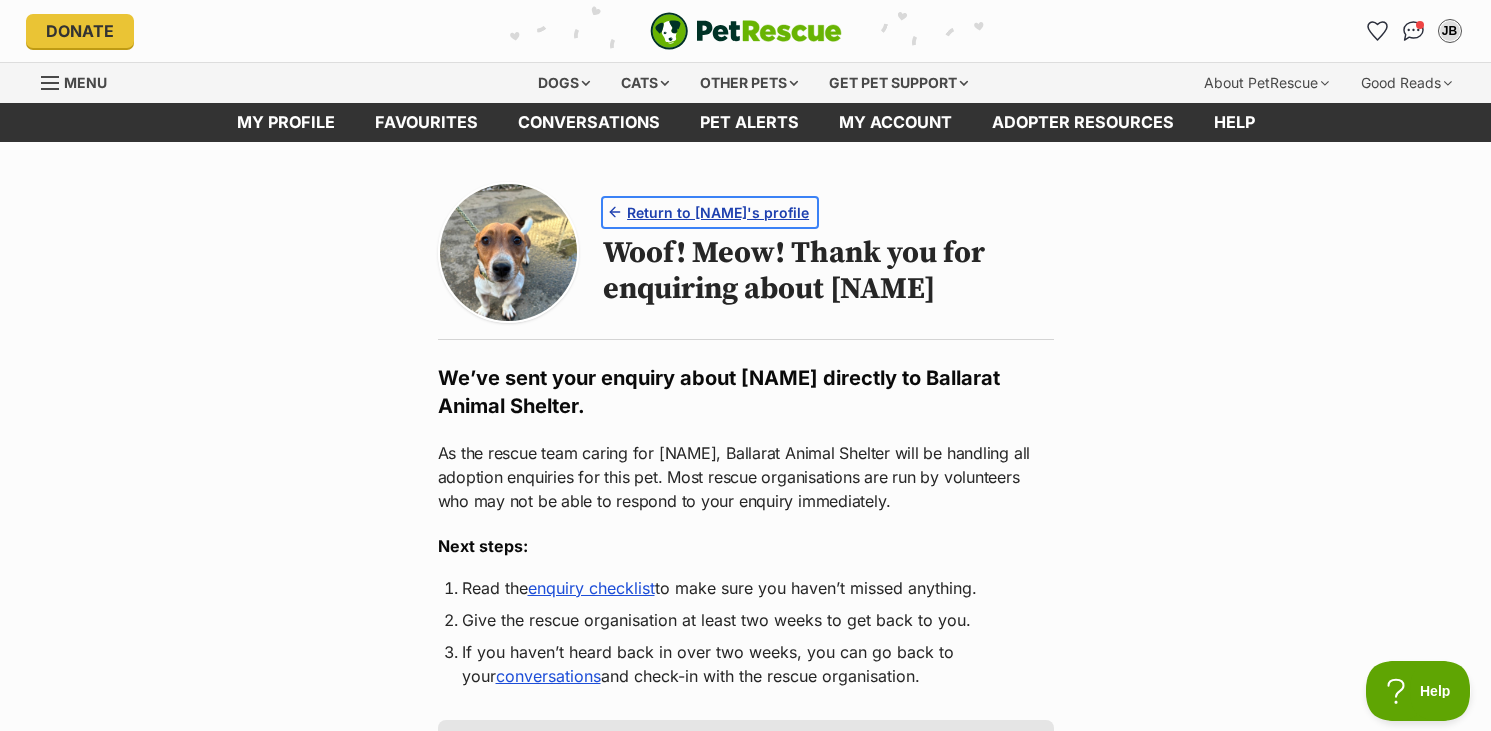 click on "Return to Kevin's profile" at bounding box center (718, 212) 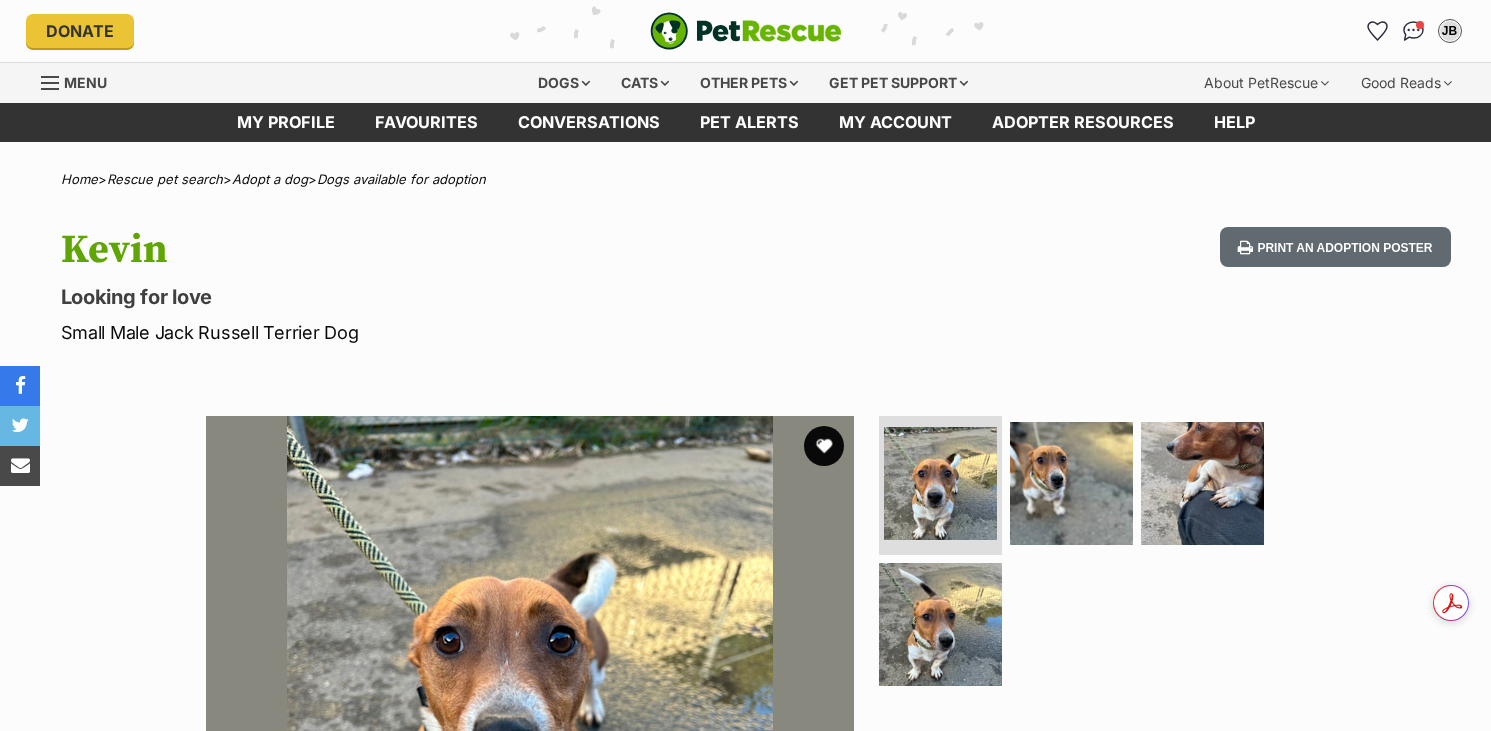 scroll, scrollTop: 0, scrollLeft: 0, axis: both 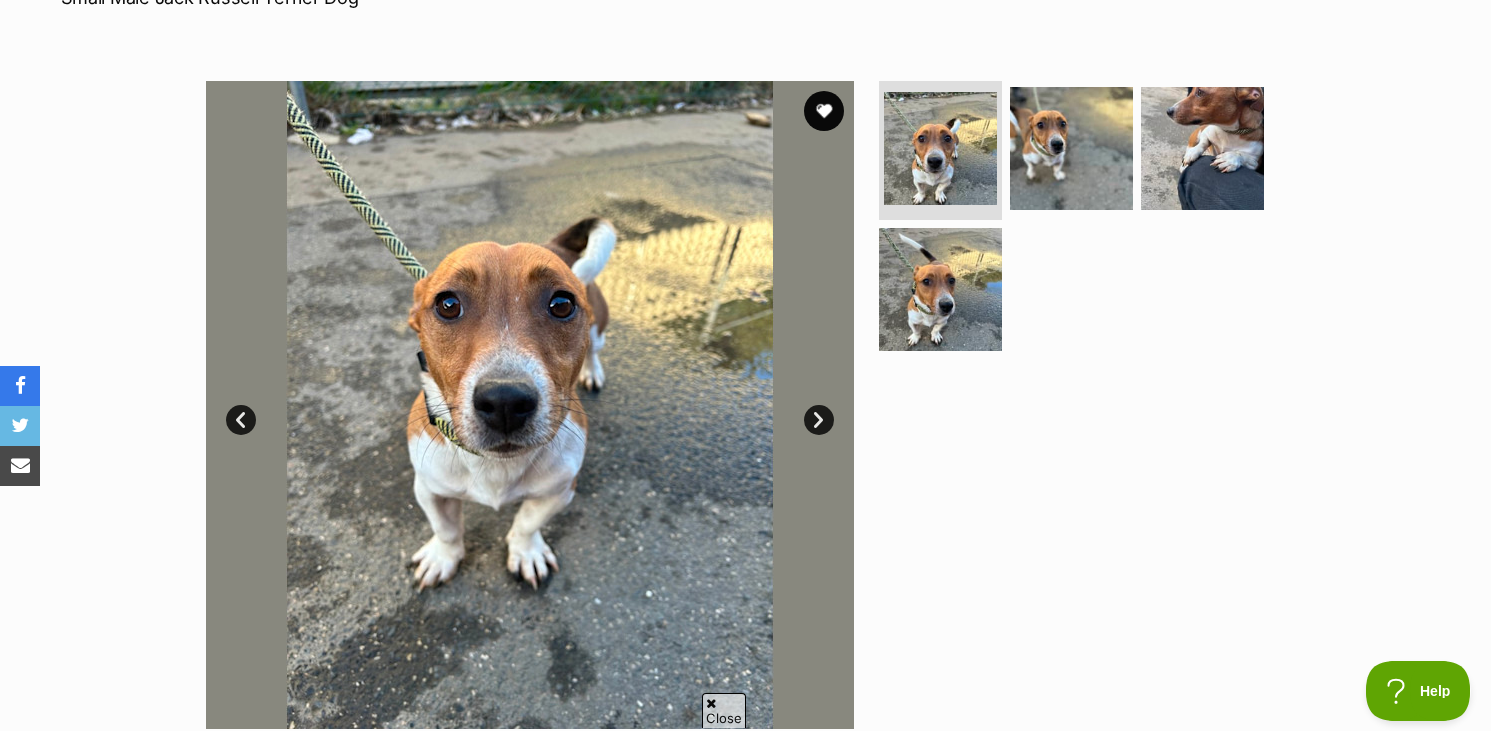 click on "Next" at bounding box center [819, 420] 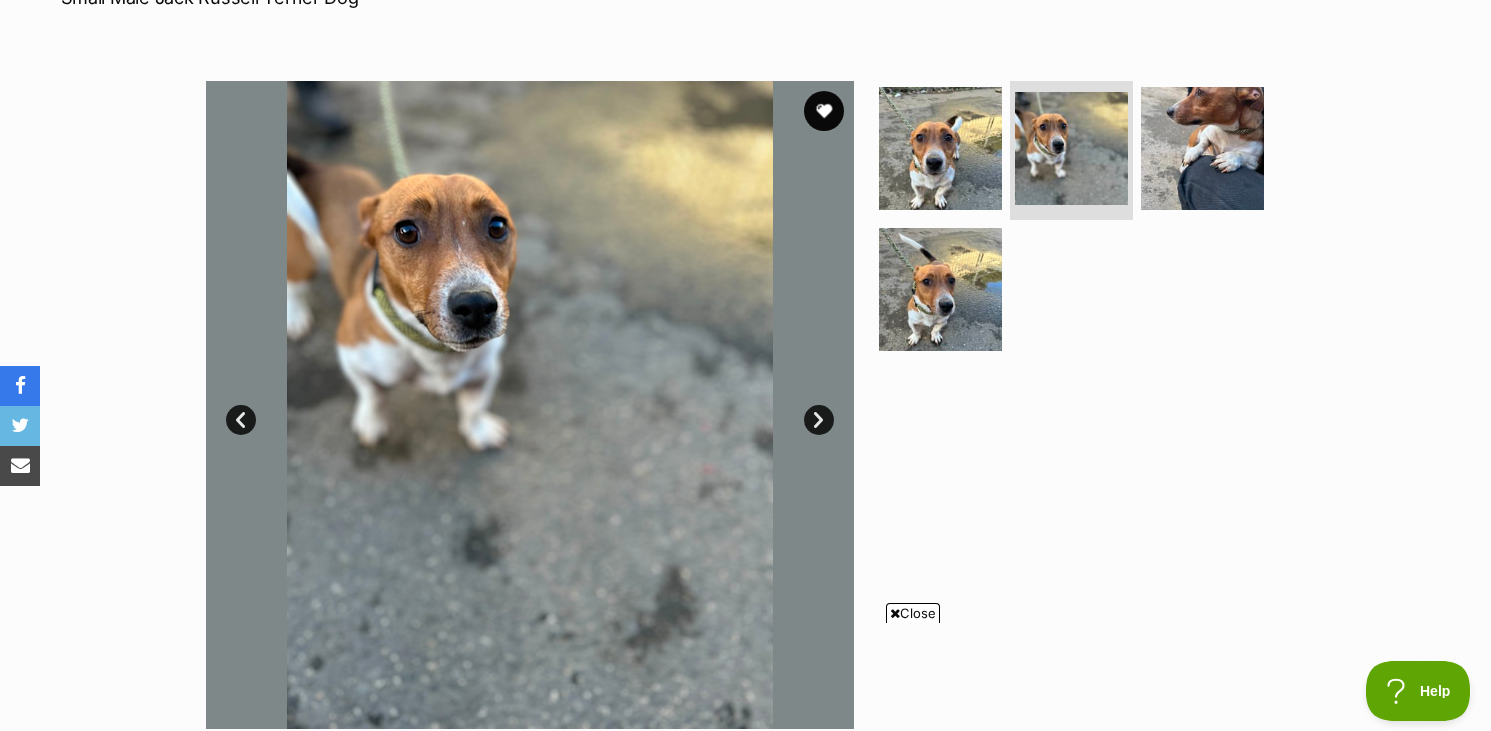 click on "Next" at bounding box center (819, 420) 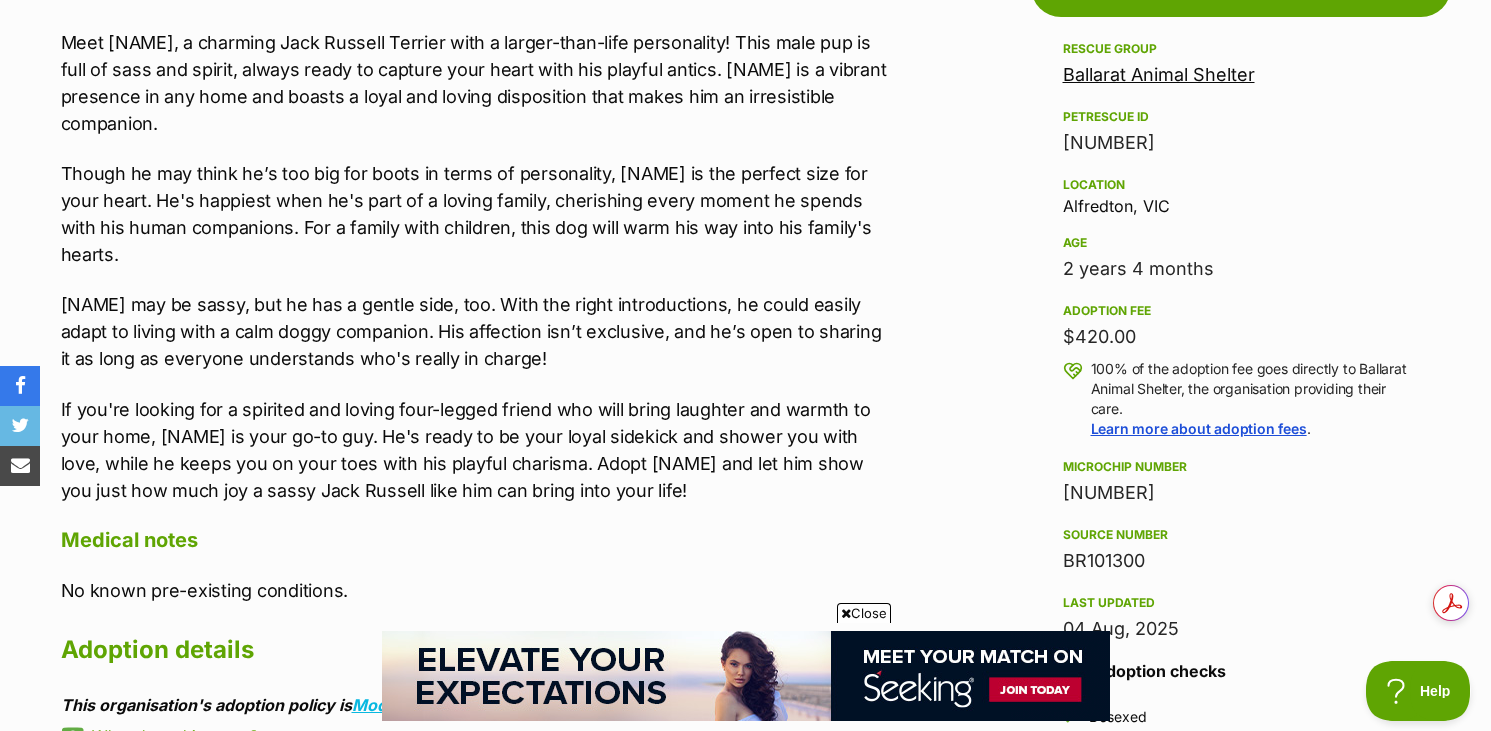 scroll, scrollTop: 0, scrollLeft: 0, axis: both 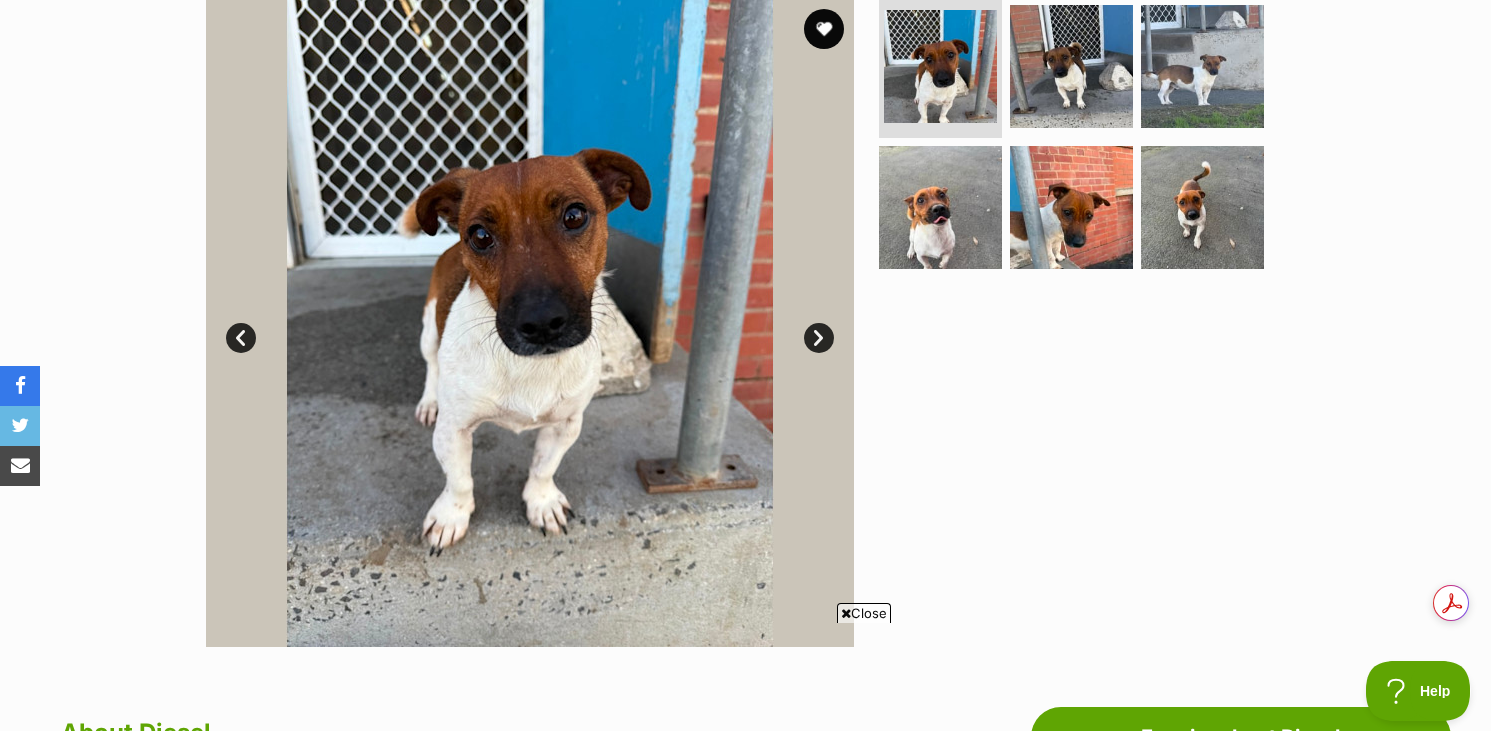 click on "Next" at bounding box center (819, 338) 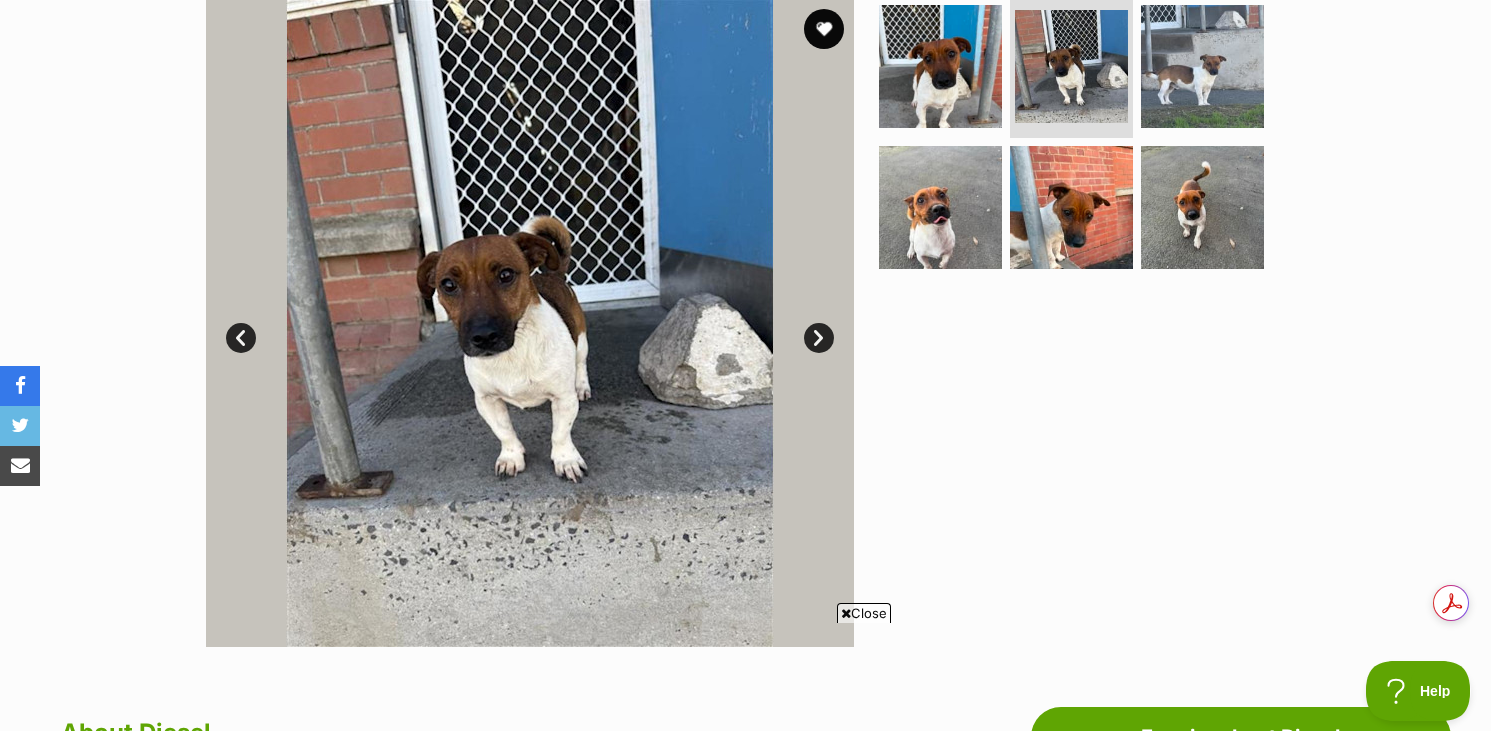 click on "Next" at bounding box center (819, 338) 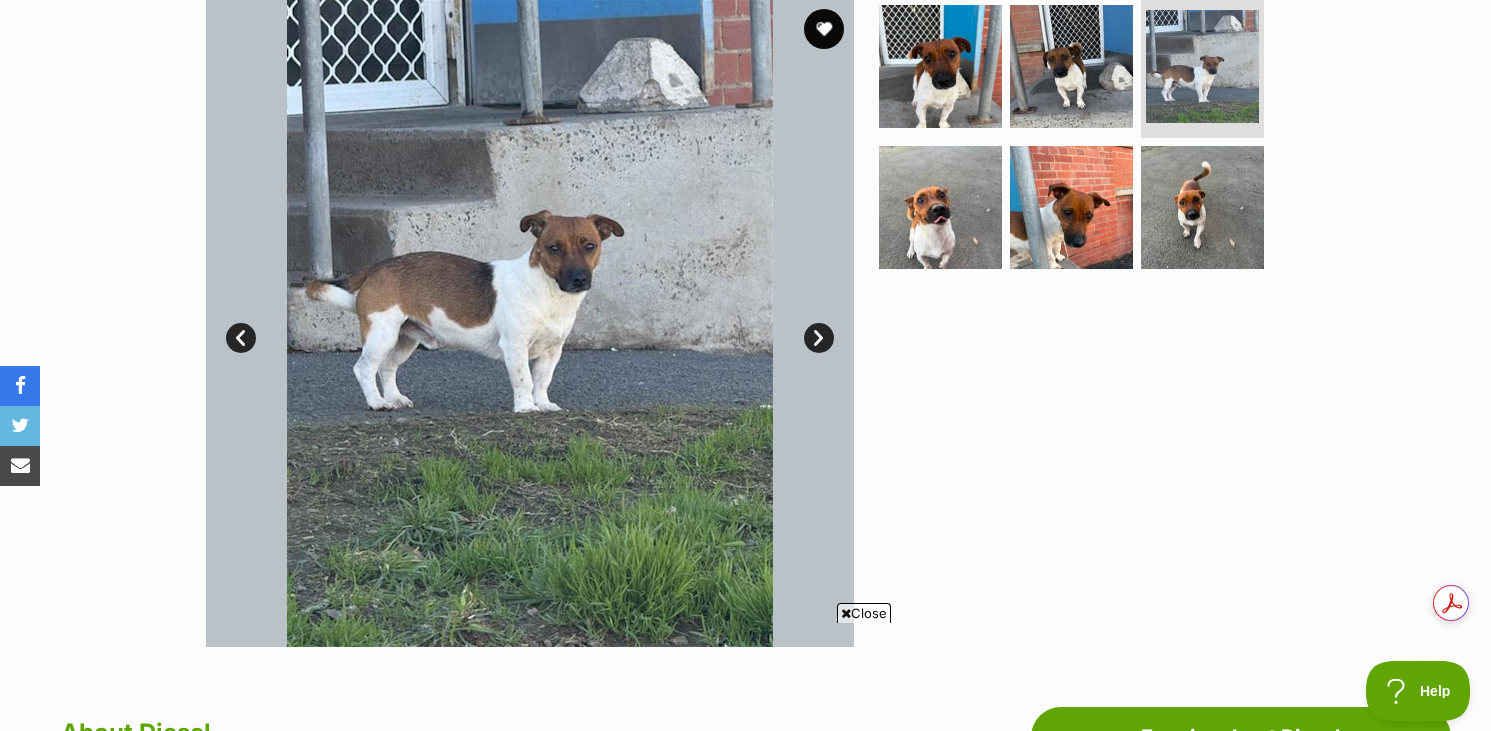 click on "Next" at bounding box center [819, 338] 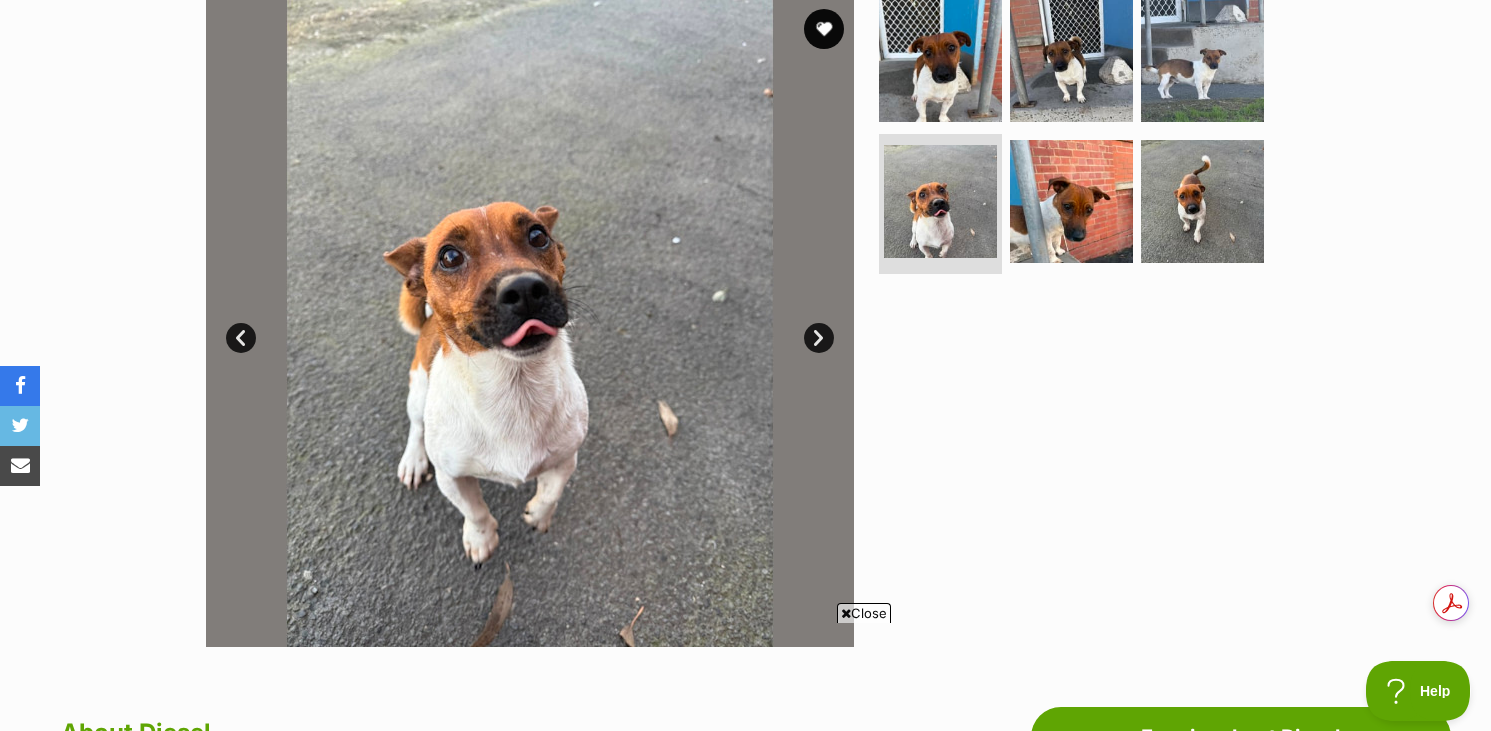 click at bounding box center [1080, 323] 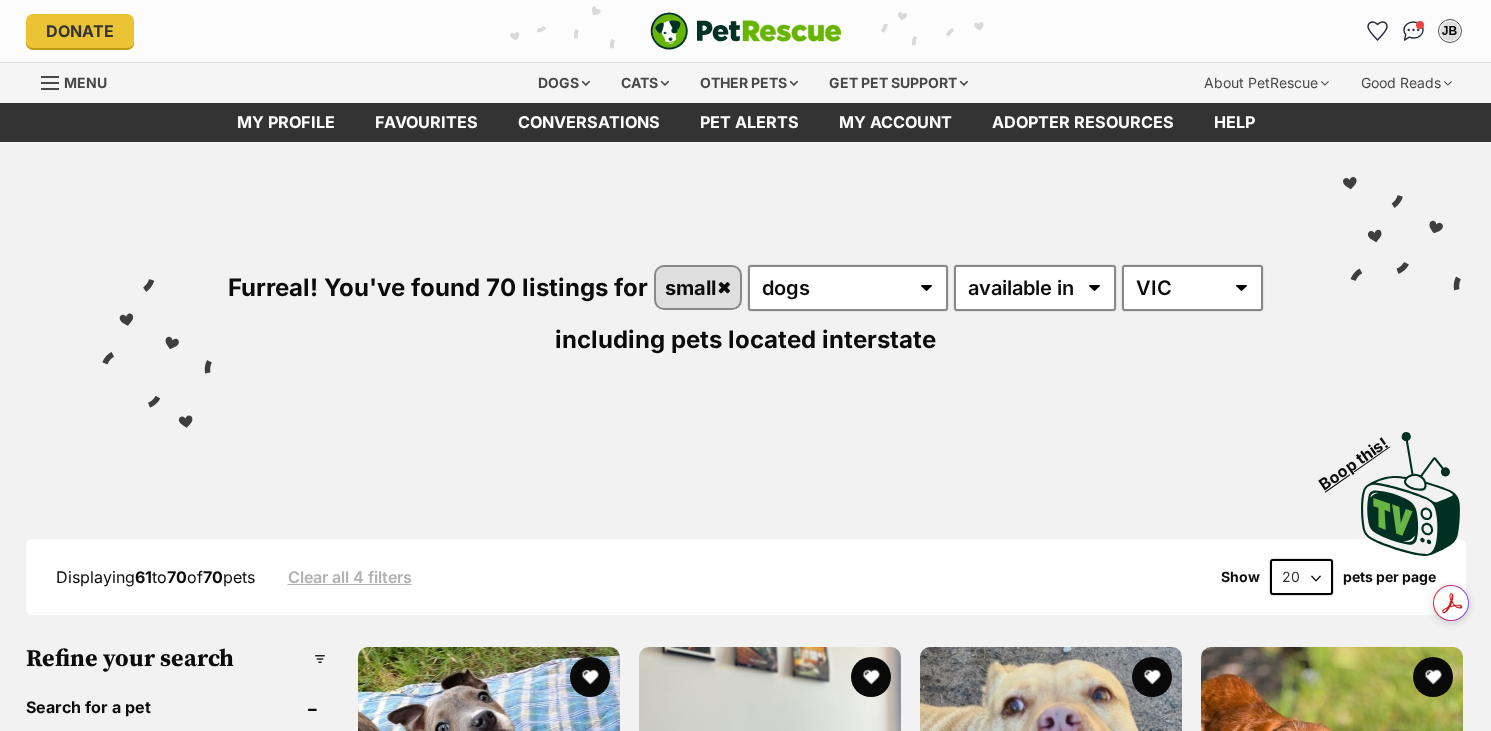 scroll, scrollTop: 0, scrollLeft: 0, axis: both 